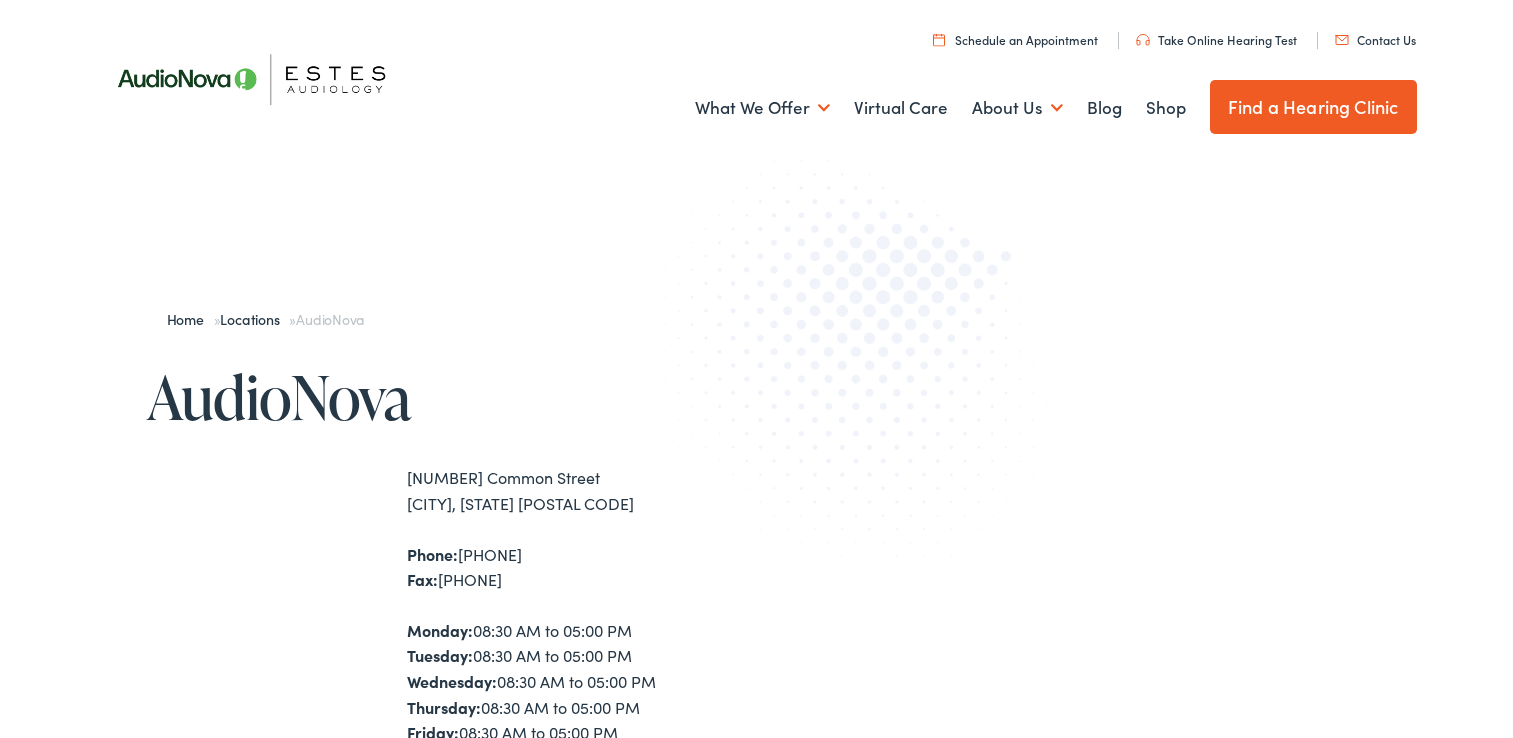 scroll, scrollTop: 174, scrollLeft: 0, axis: vertical 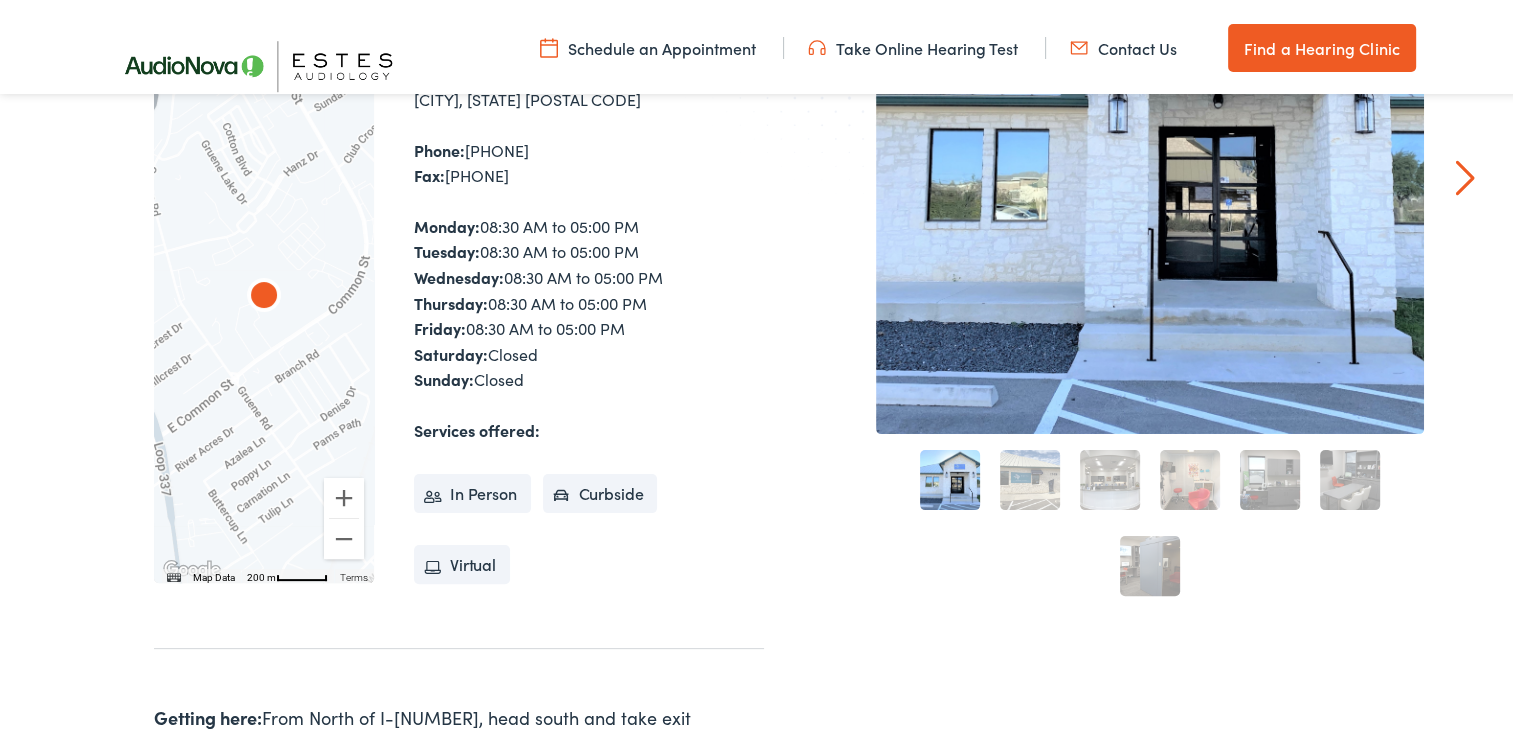 click on "Schedule an Appointment" at bounding box center (648, 44) 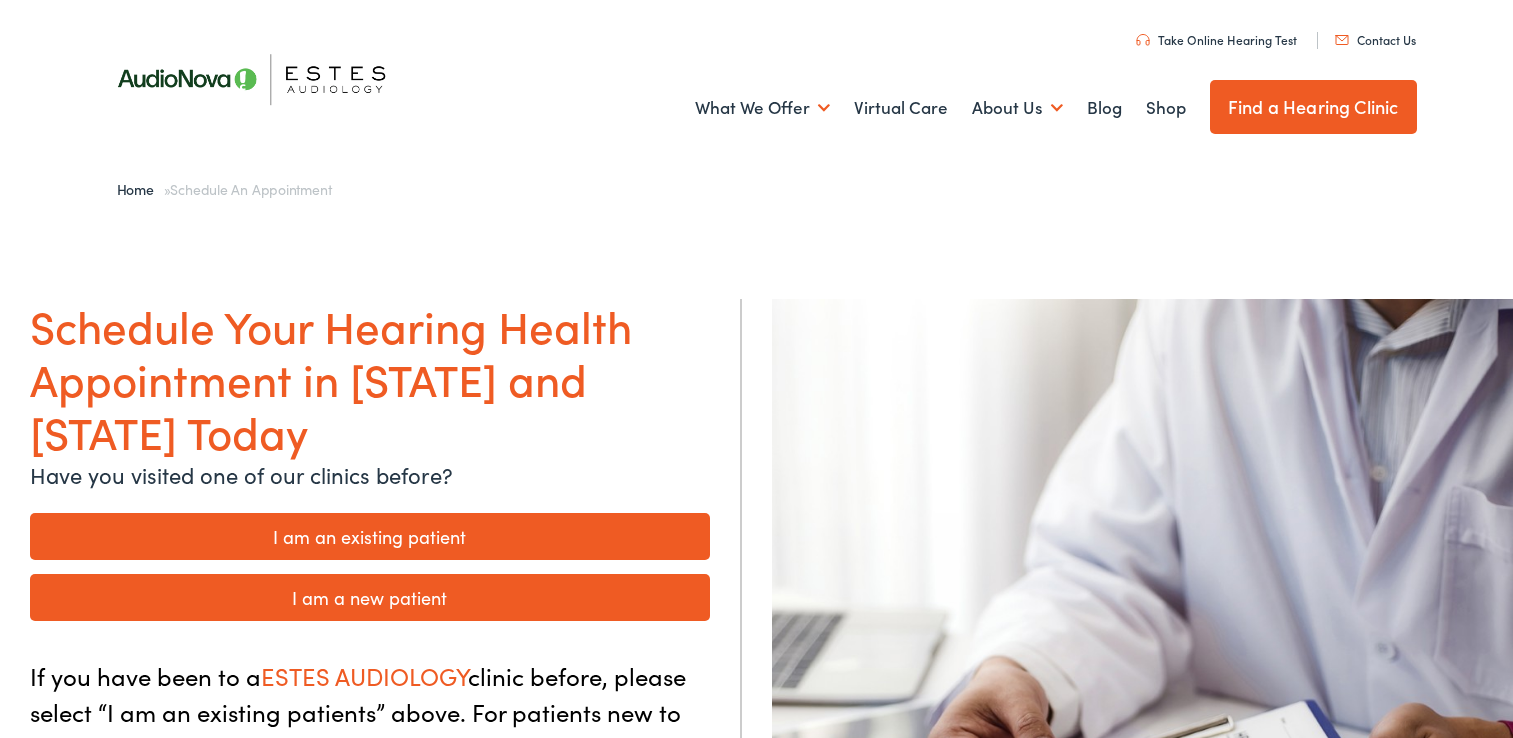 scroll, scrollTop: 0, scrollLeft: 0, axis: both 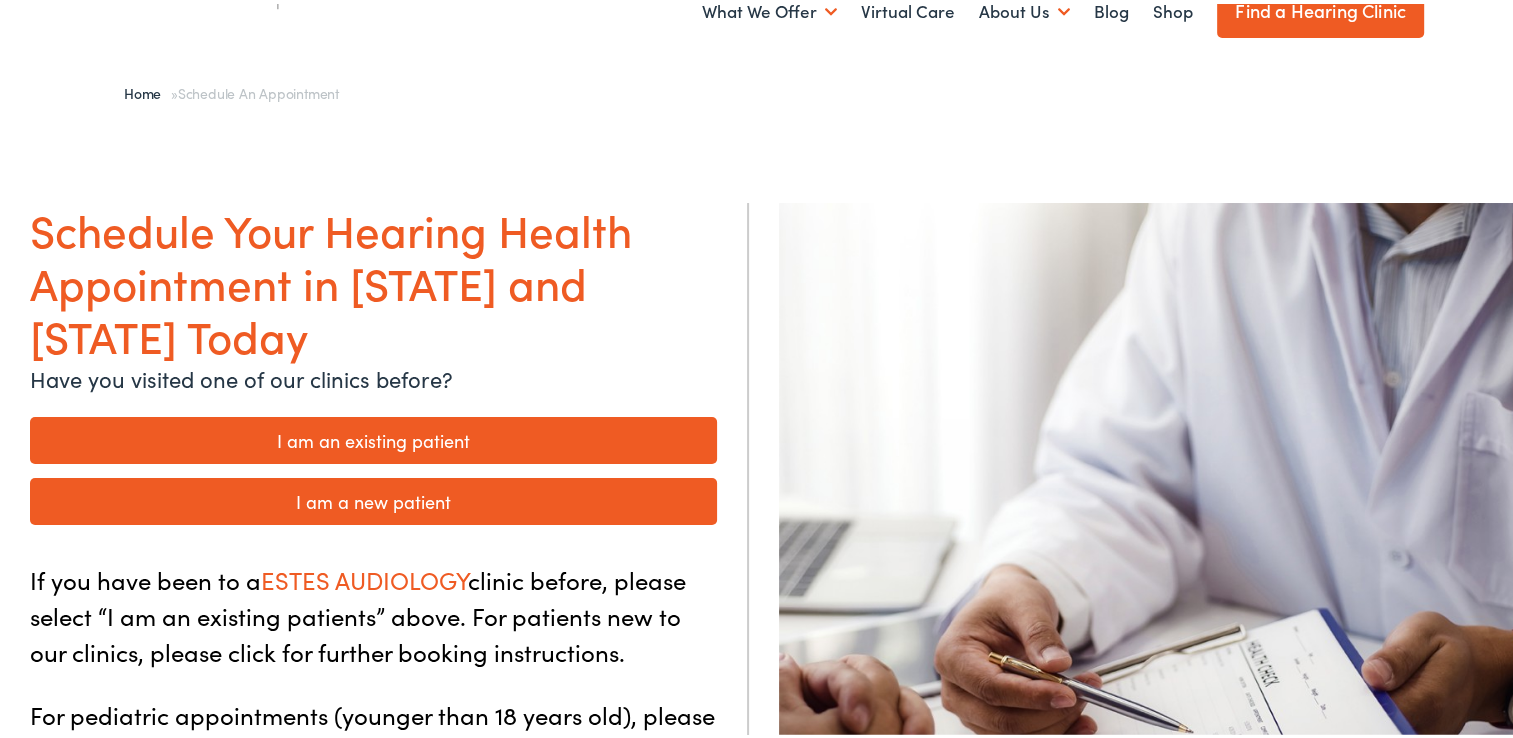 click on "I am an existing patient" at bounding box center [373, 436] 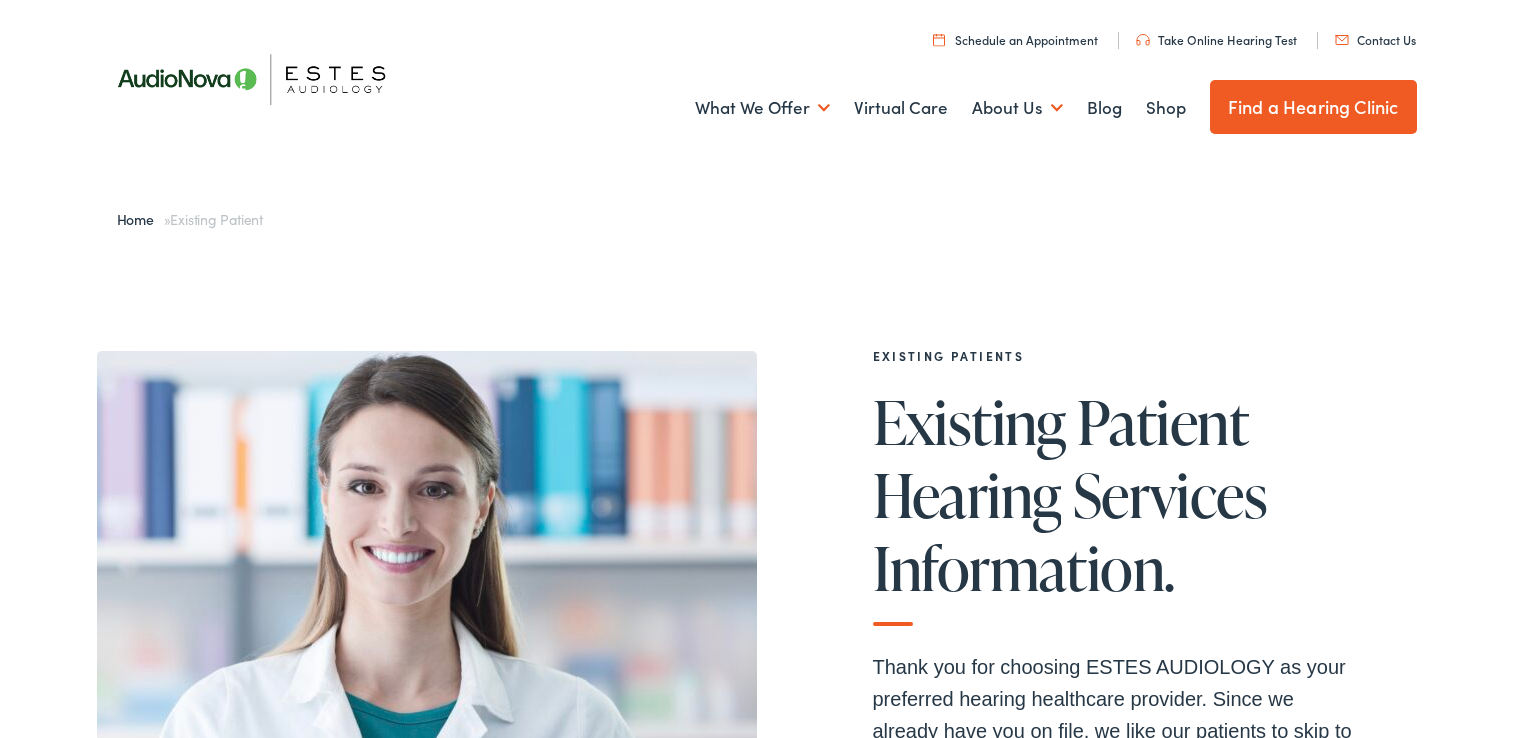 scroll, scrollTop: 0, scrollLeft: 0, axis: both 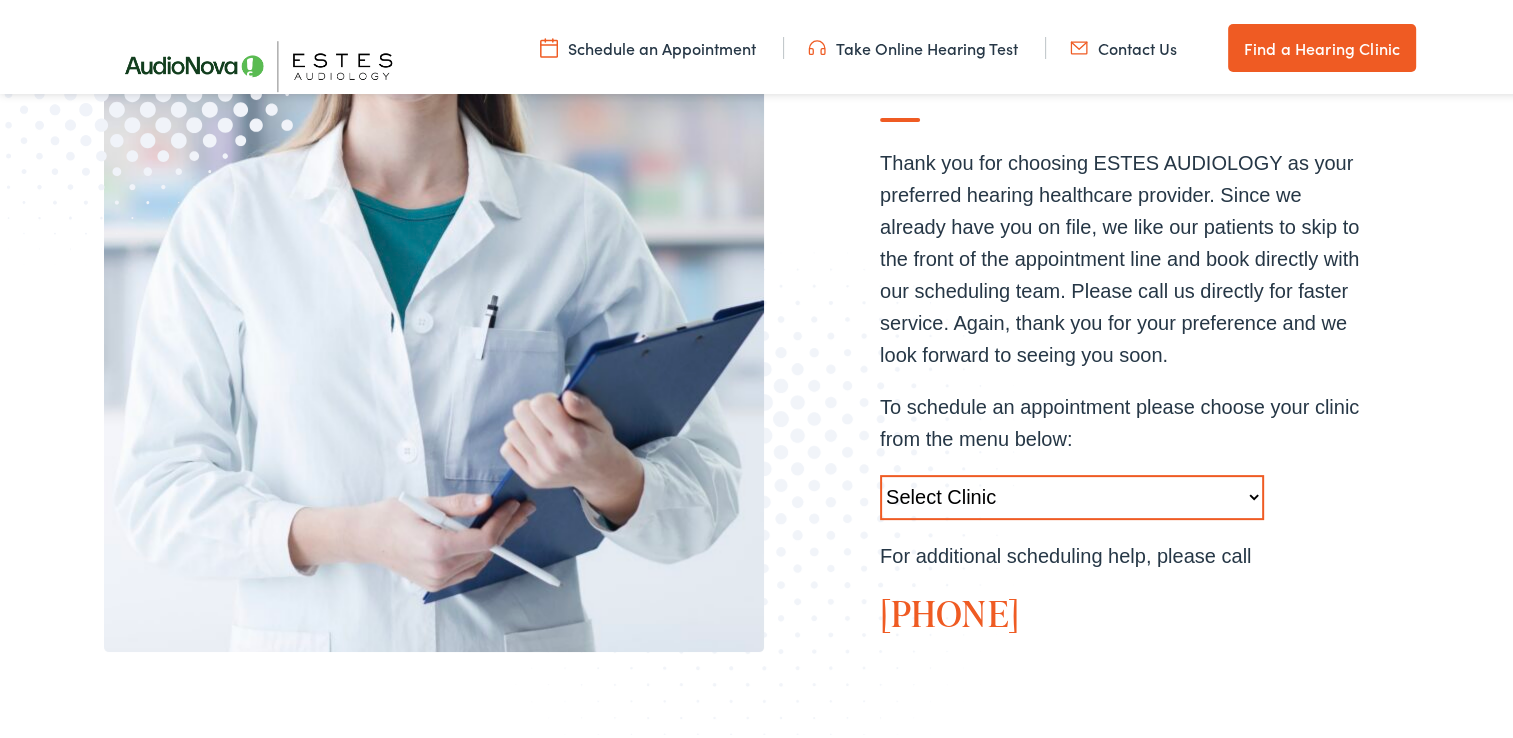 click on "Select Clinic Austin-TX-AudioNova 1206 W. 38th Street Boerne-TX-AudioNova 1112 S Main St. Austin-TX-AudioNova 13210 W Hwy 290 Marble Falls-TX-AudioNova 304-B Highlander Circle New Braunfels-TX-AudioNova 1529 Common Street Round Rock-TX-AudioNova 1850 S. AW Grimes Blvd San Antonio-TX-AudioNova 5282 Medical Drive Baton Rouge-LA-AudioNova 8211 Goodwood Boulevard" at bounding box center [1072, 493] 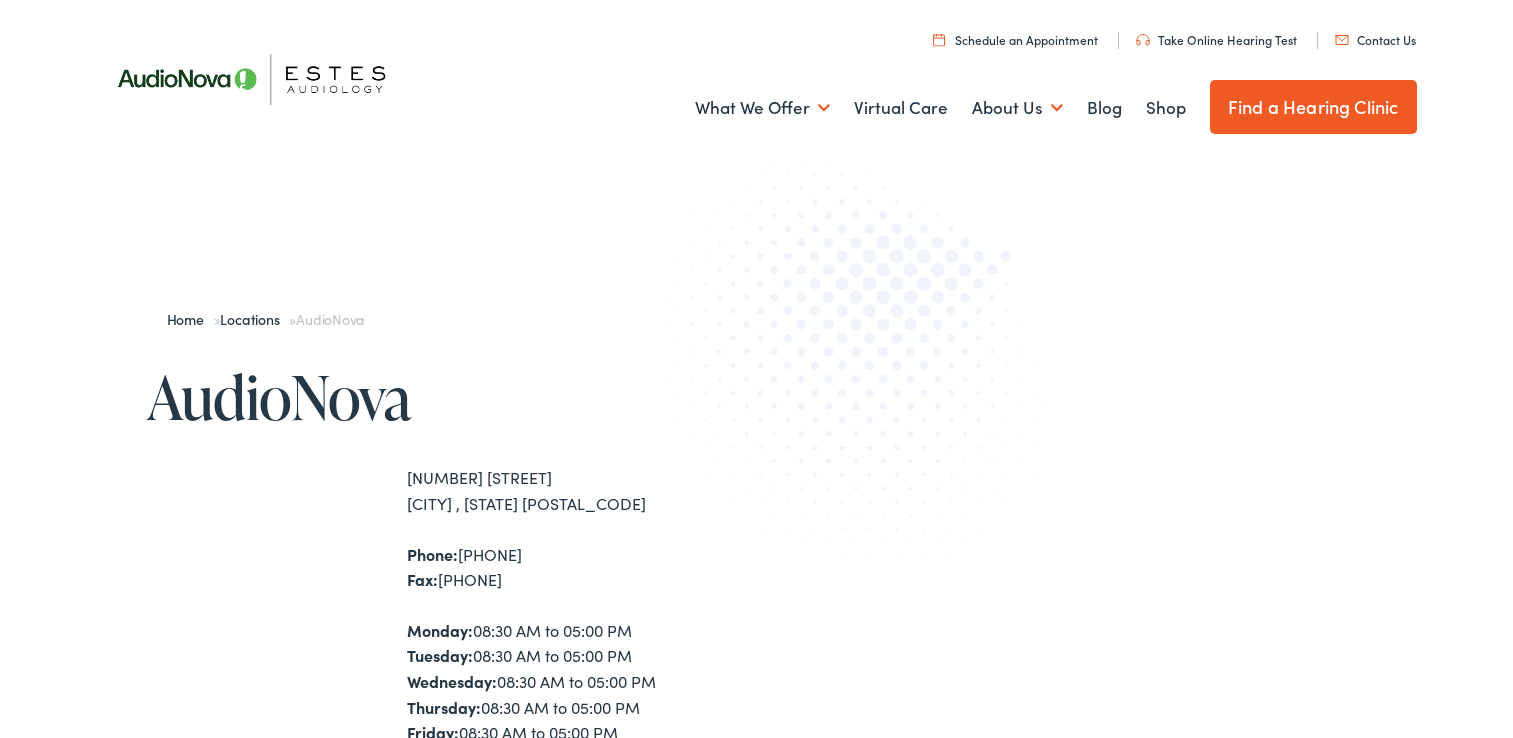scroll, scrollTop: 0, scrollLeft: 0, axis: both 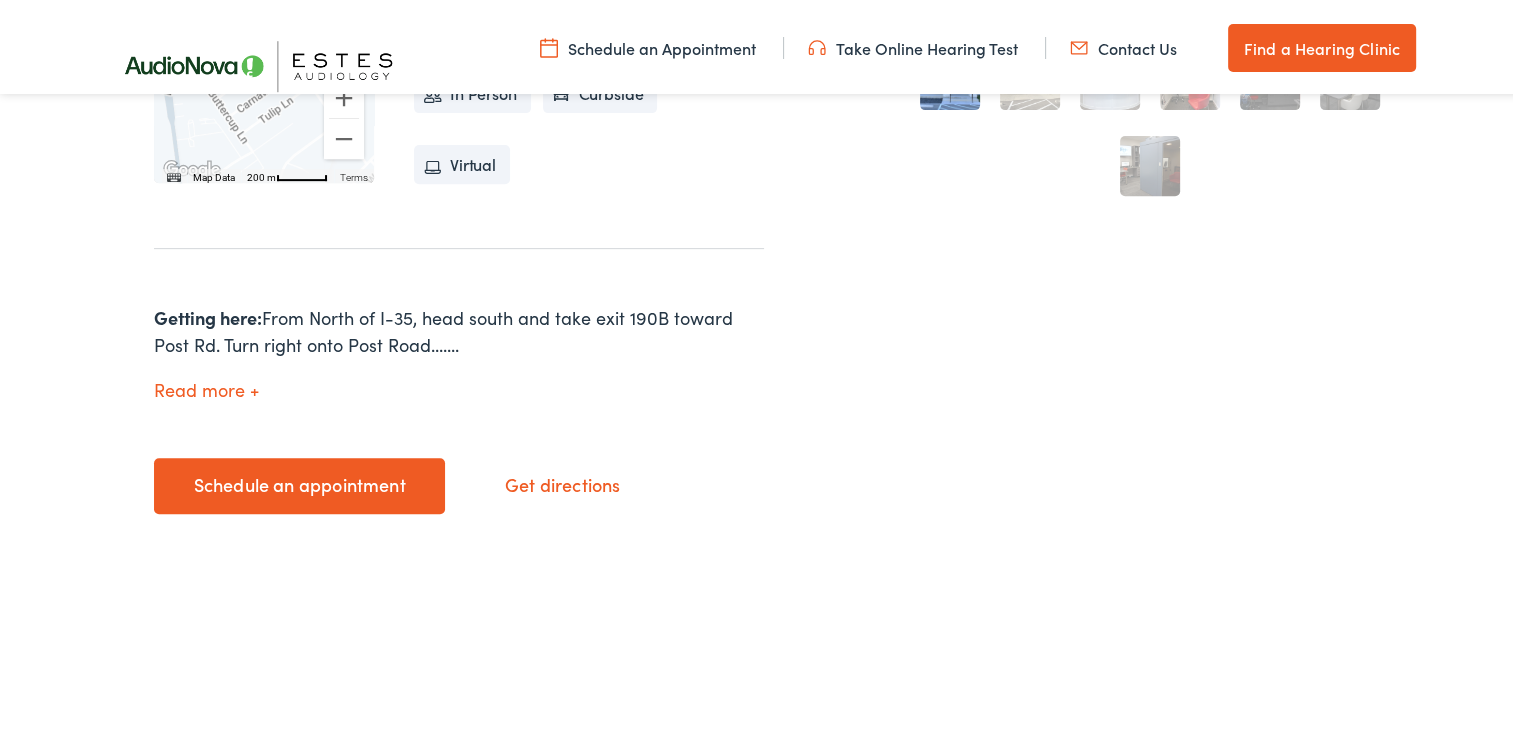 click on "Schedule an appointment" at bounding box center (299, 482) 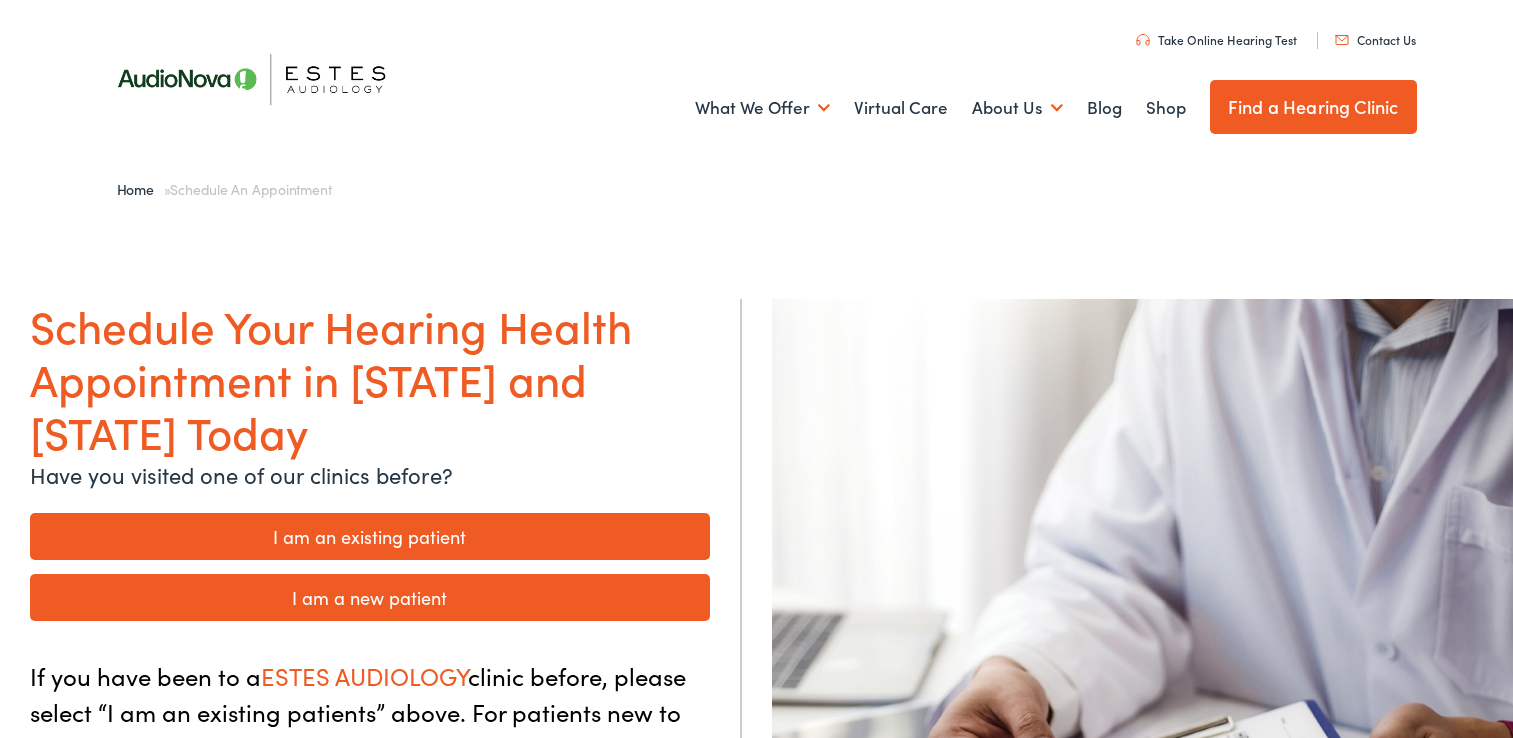 scroll, scrollTop: 0, scrollLeft: 0, axis: both 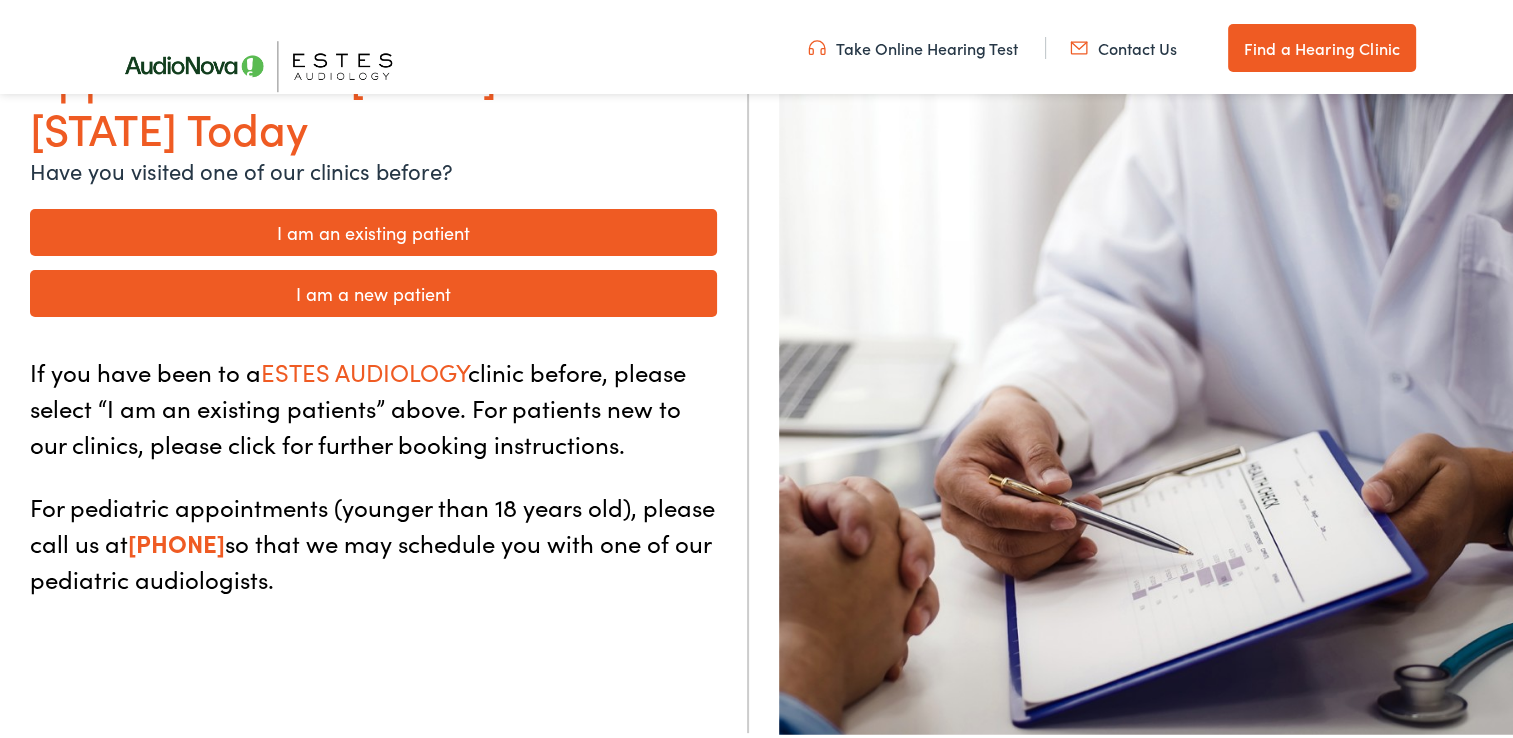 click on "I am an existing patient" at bounding box center (373, 228) 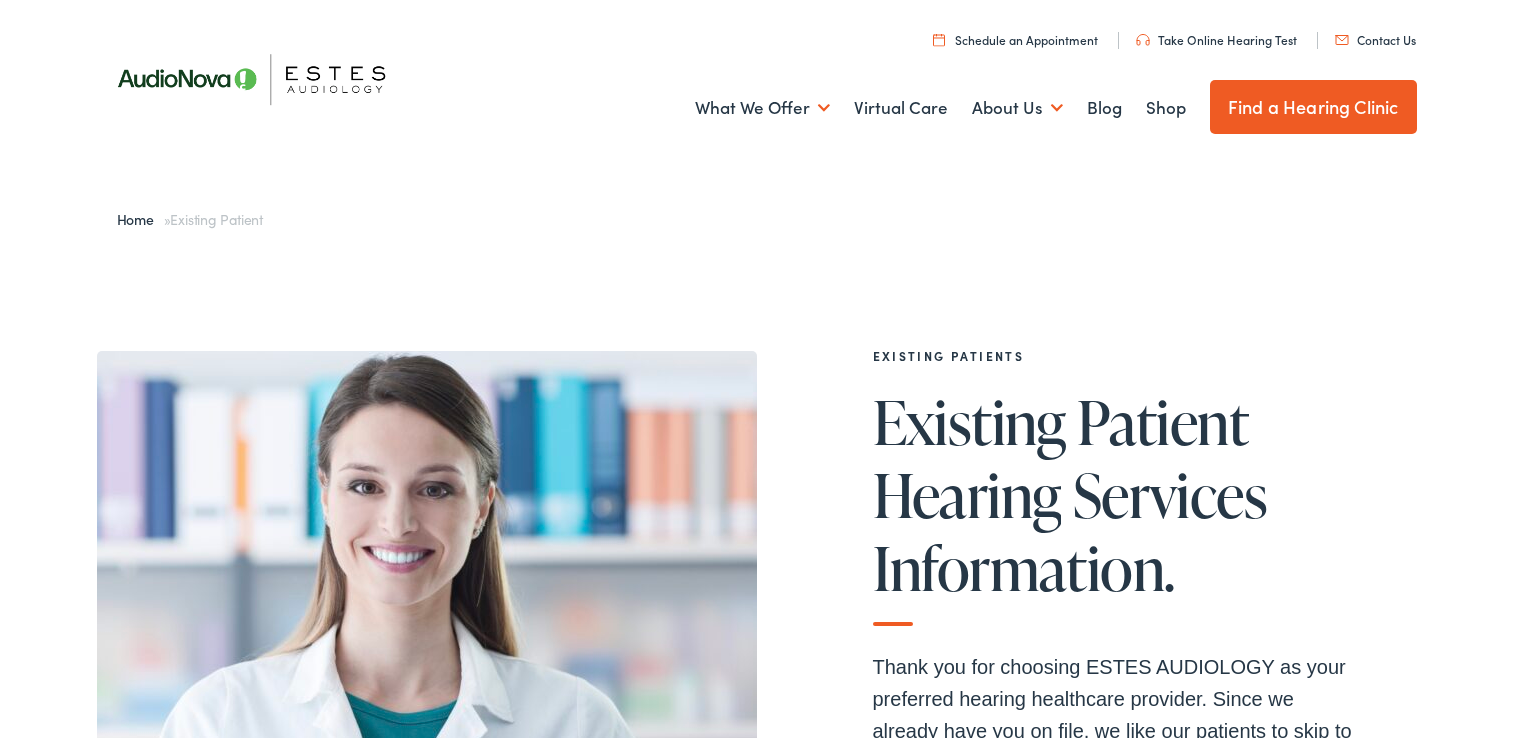scroll, scrollTop: 0, scrollLeft: 0, axis: both 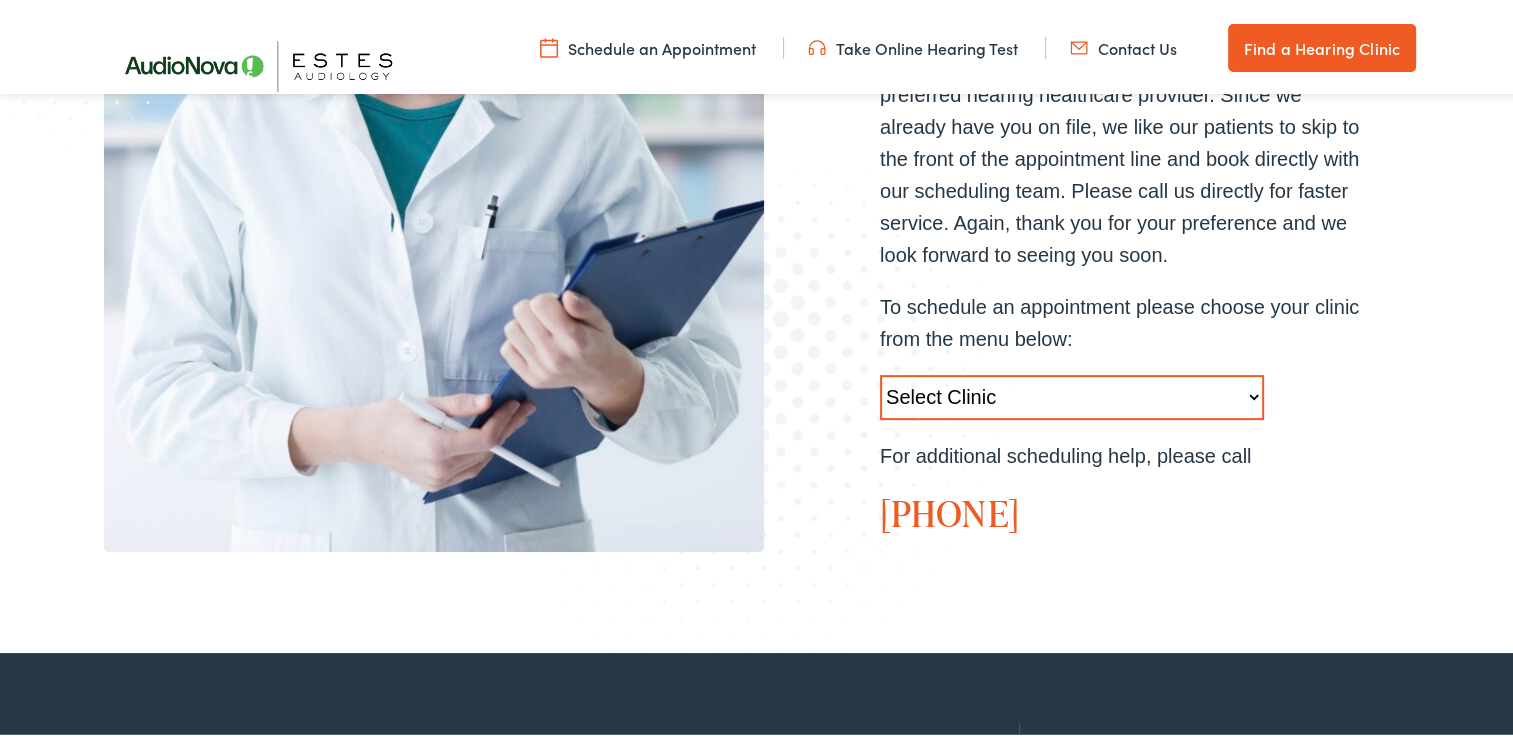 click on "Select Clinic Austin-TX-AudioNova 1206 W. 38th Street Boerne-TX-AudioNova 1112 S Main St. Austin-TX-AudioNova 13210 W Hwy 290 Marble Falls-TX-AudioNova 304-B Highlander Circle New Braunfels-TX-AudioNova 1529 Common Street Round Rock-TX-AudioNova 1850 S. AW Grimes Blvd San Antonio-TX-AudioNova 5282 Medical Drive Baton Rouge-LA-AudioNova 8211 Goodwood Boulevard" at bounding box center (1072, 393) 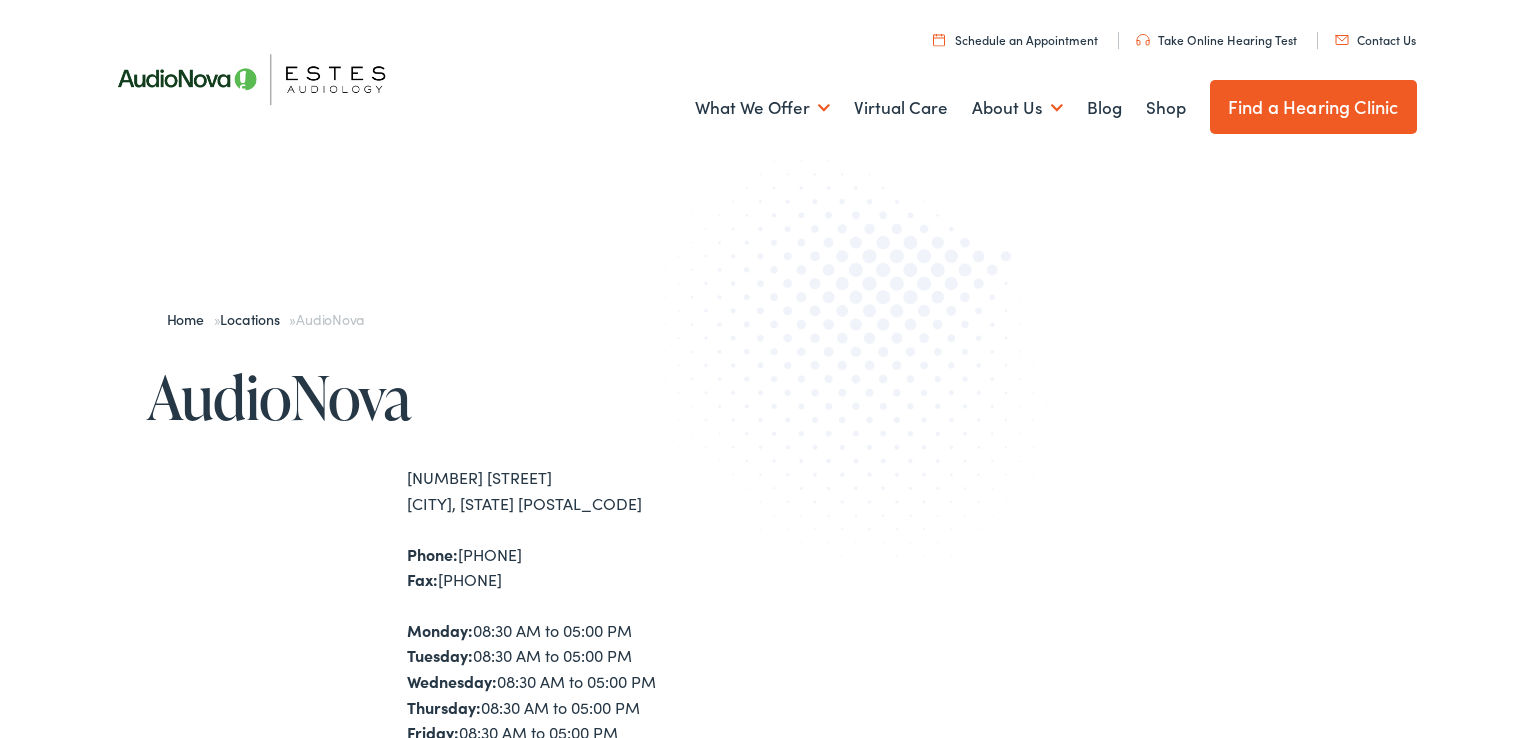 scroll, scrollTop: 0, scrollLeft: 0, axis: both 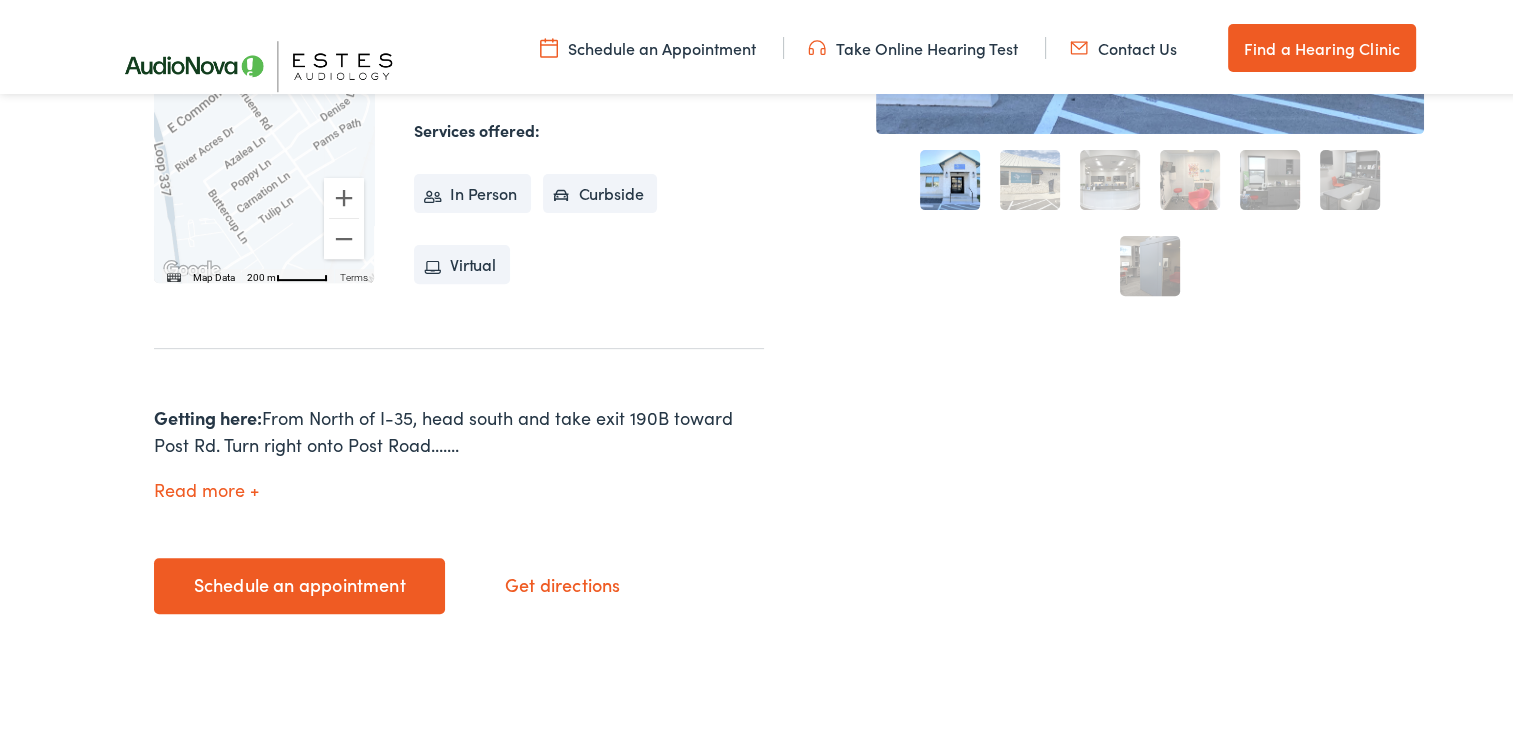 click on "Schedule an appointment" at bounding box center (299, 582) 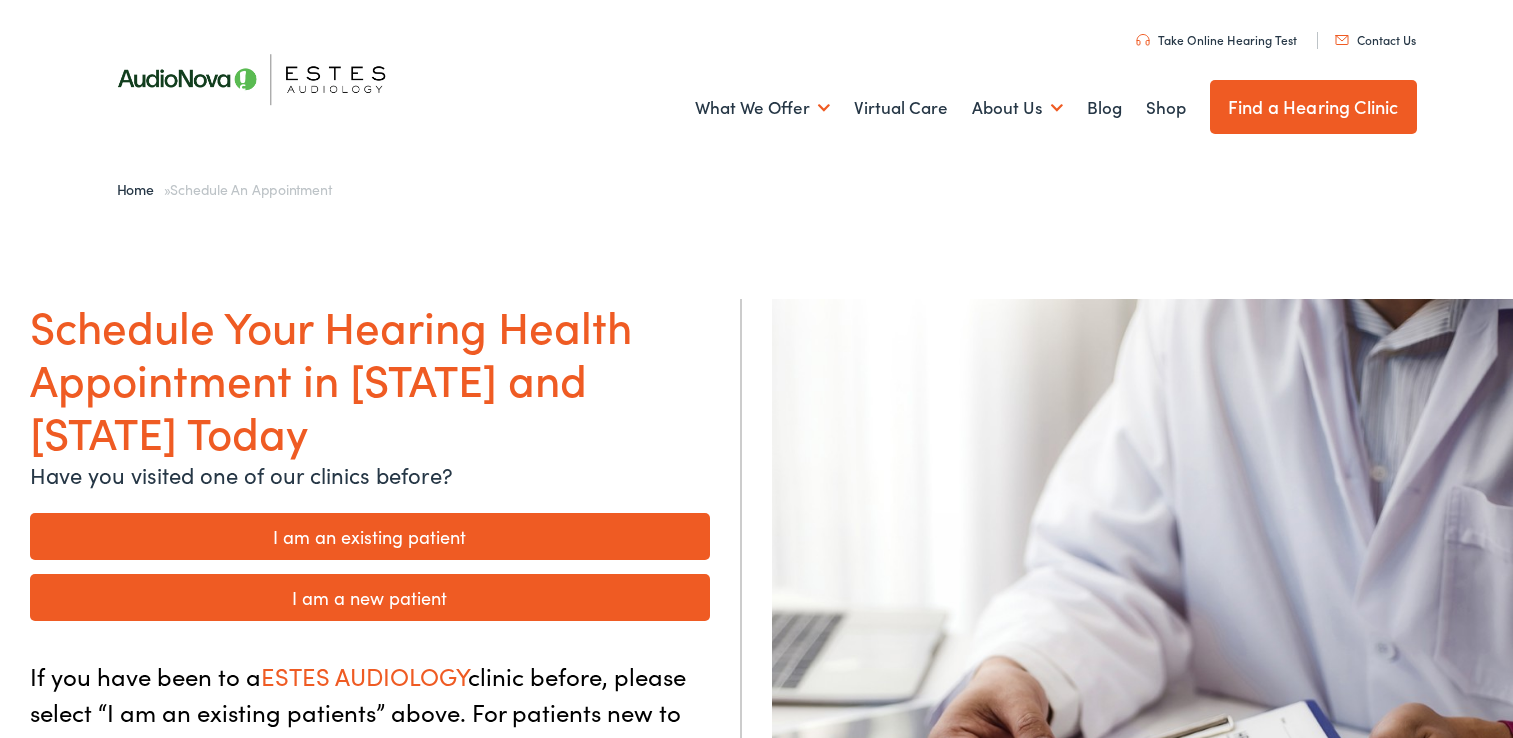 scroll, scrollTop: 0, scrollLeft: 0, axis: both 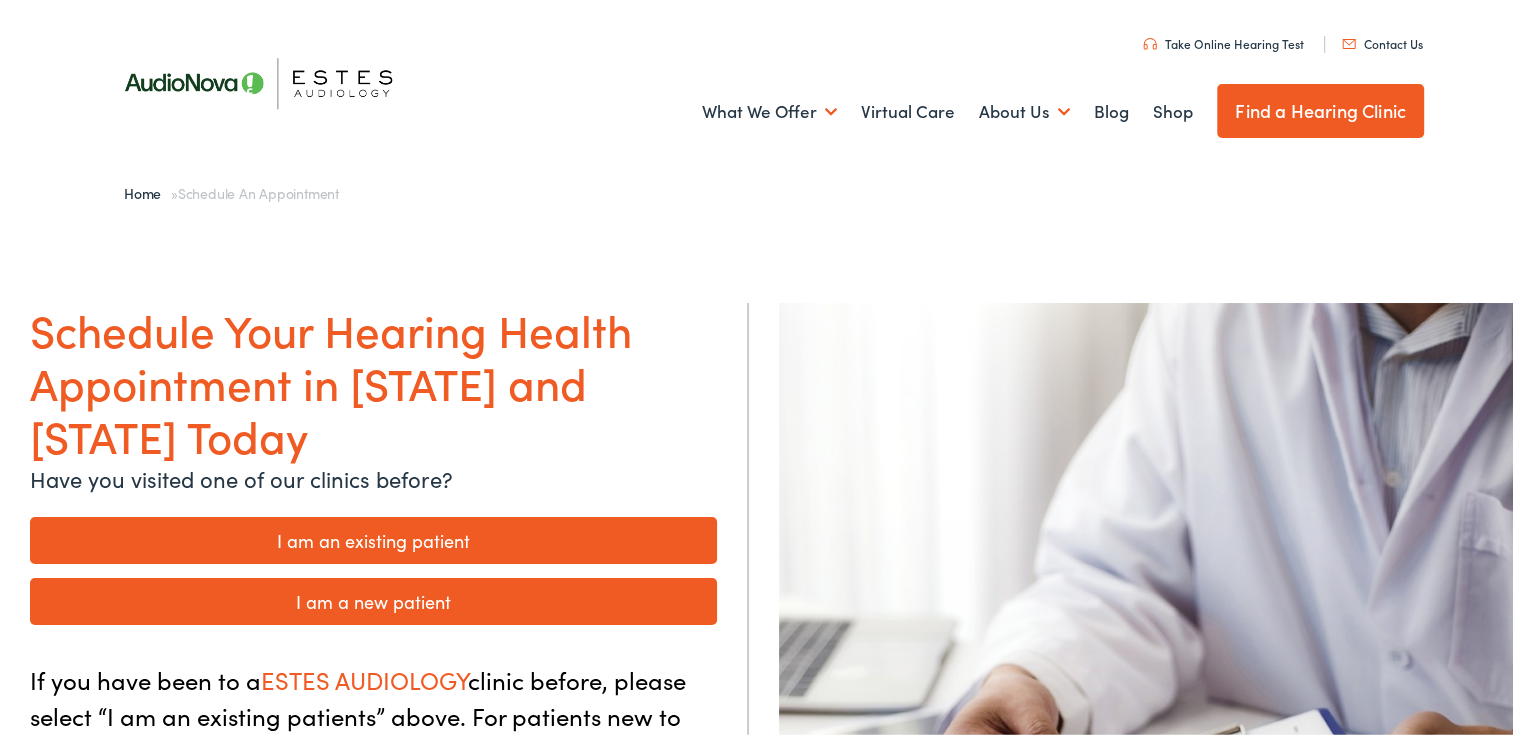 click on "I am an existing patient" at bounding box center [373, 536] 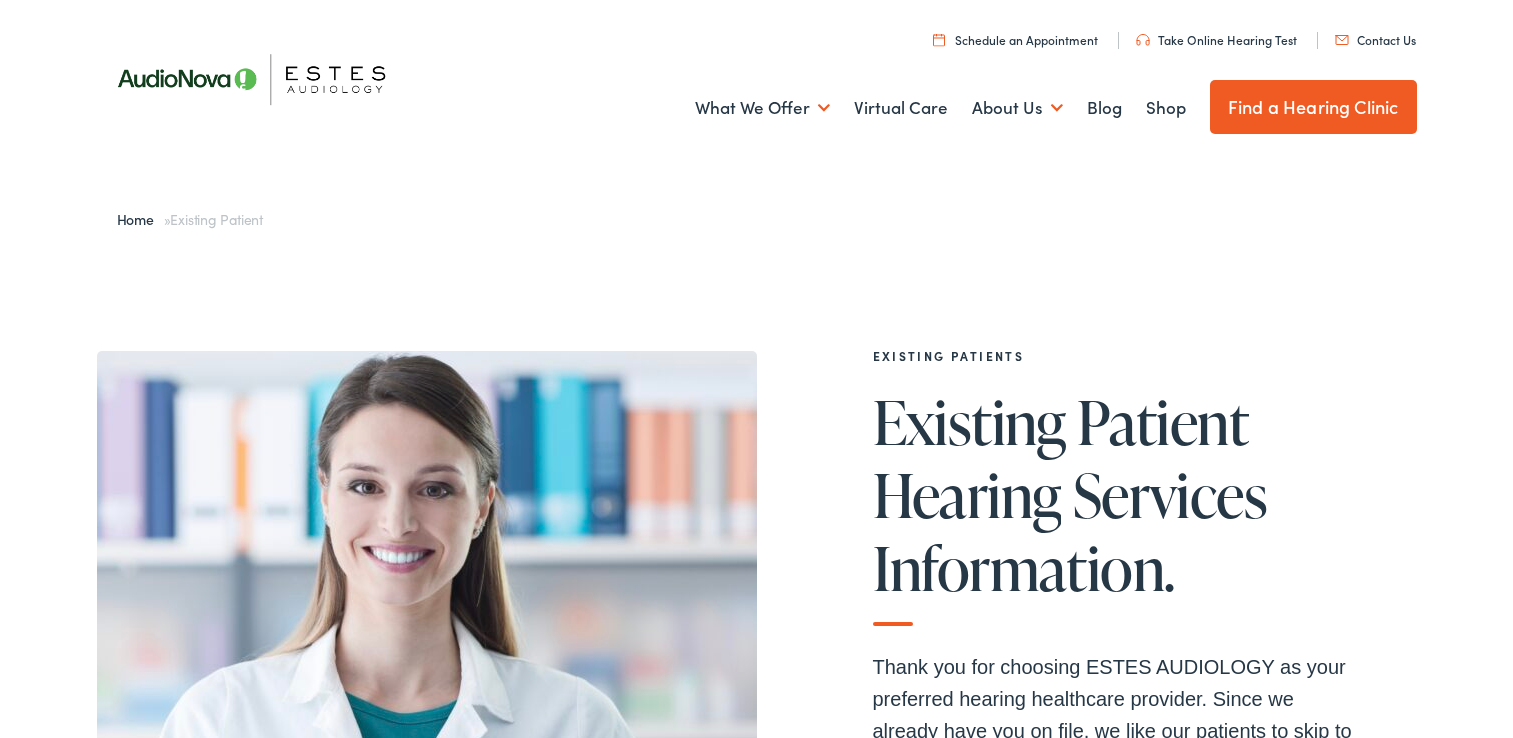 scroll, scrollTop: 0, scrollLeft: 0, axis: both 